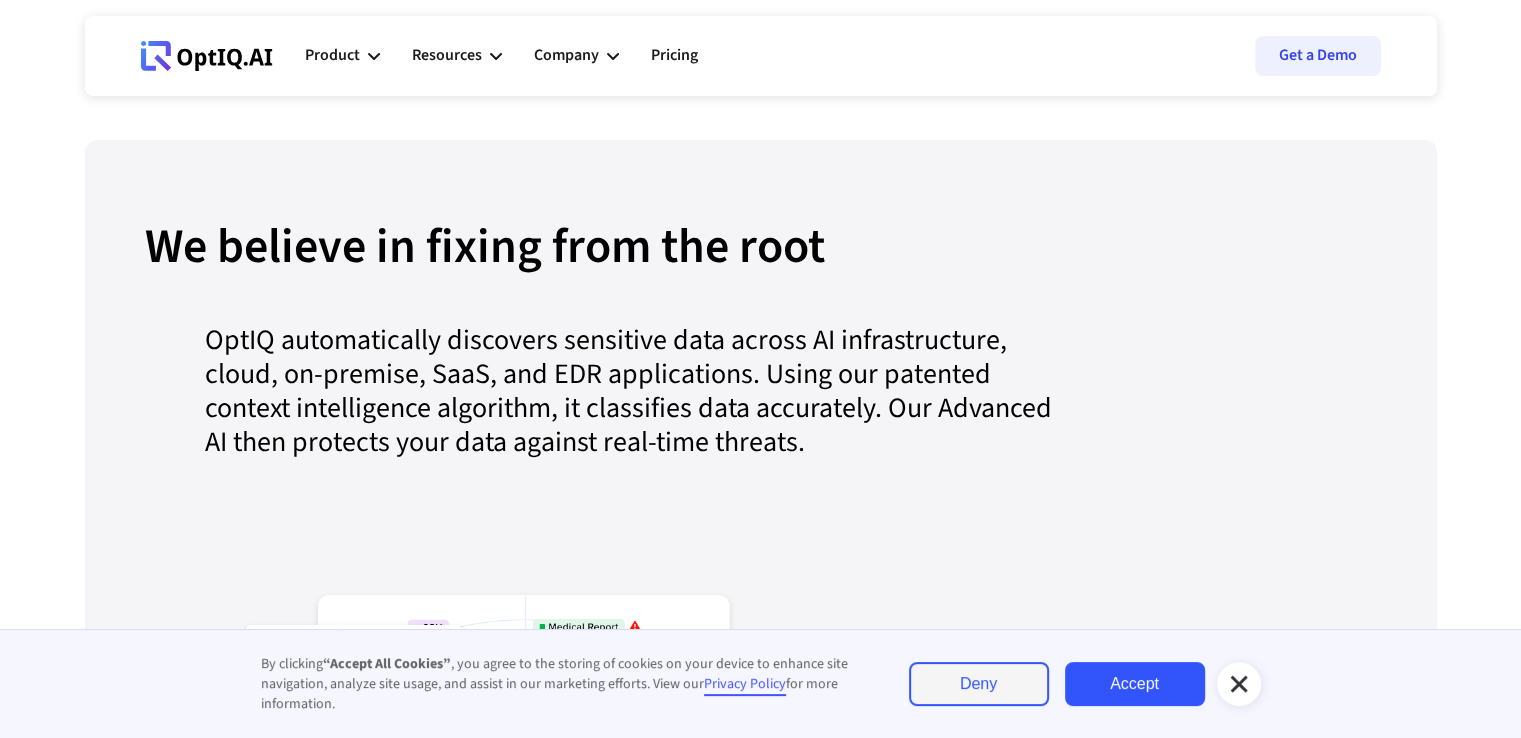 scroll, scrollTop: 2000, scrollLeft: 0, axis: vertical 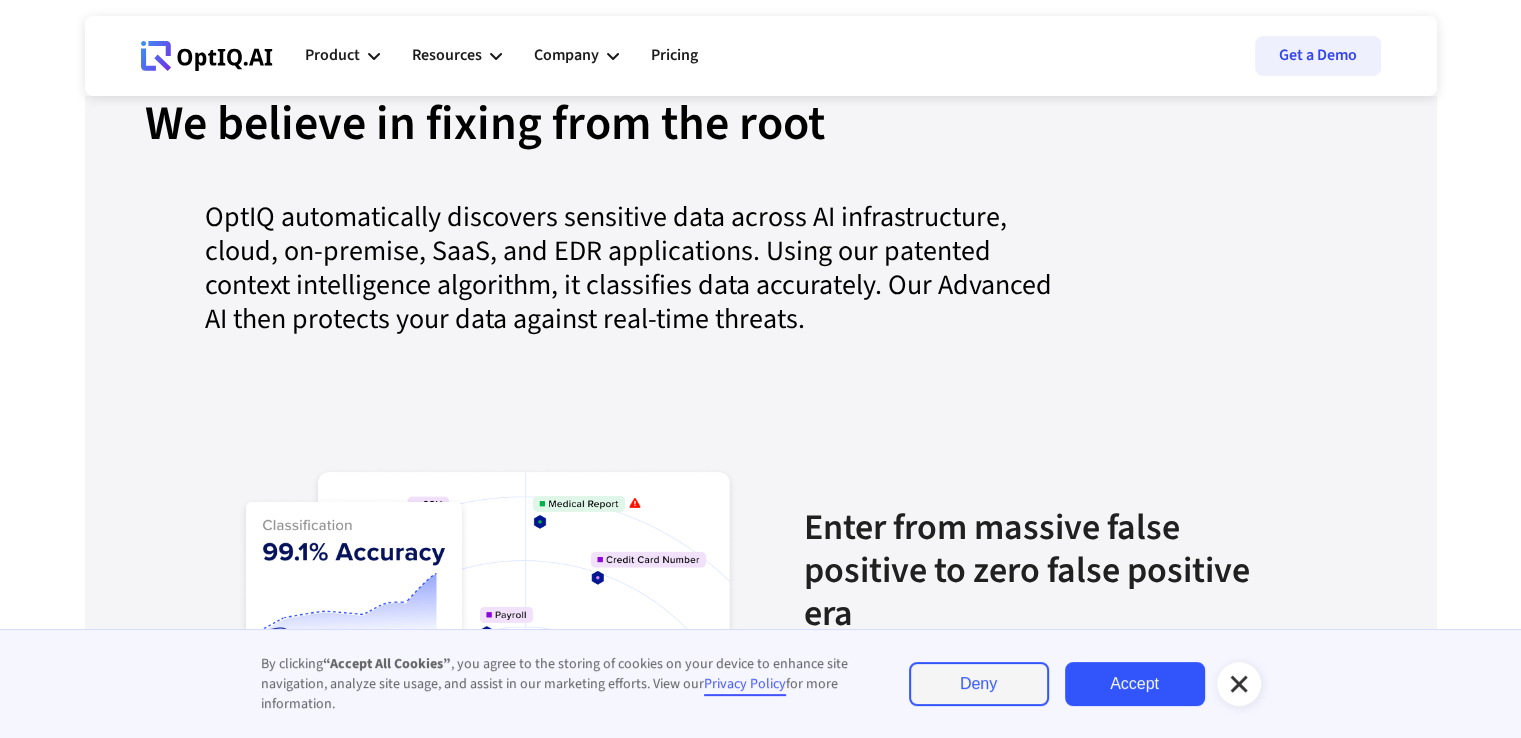 click 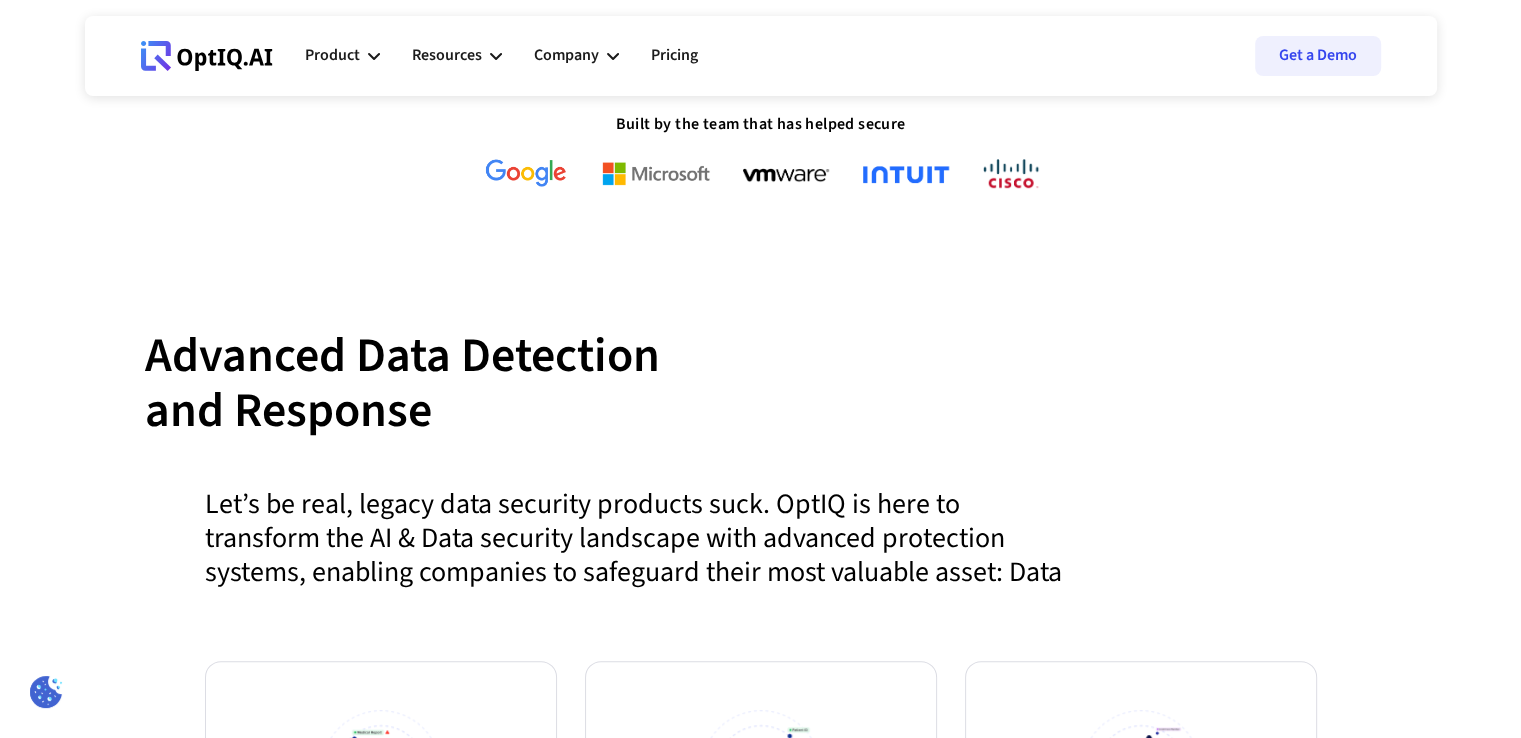 scroll, scrollTop: 0, scrollLeft: 0, axis: both 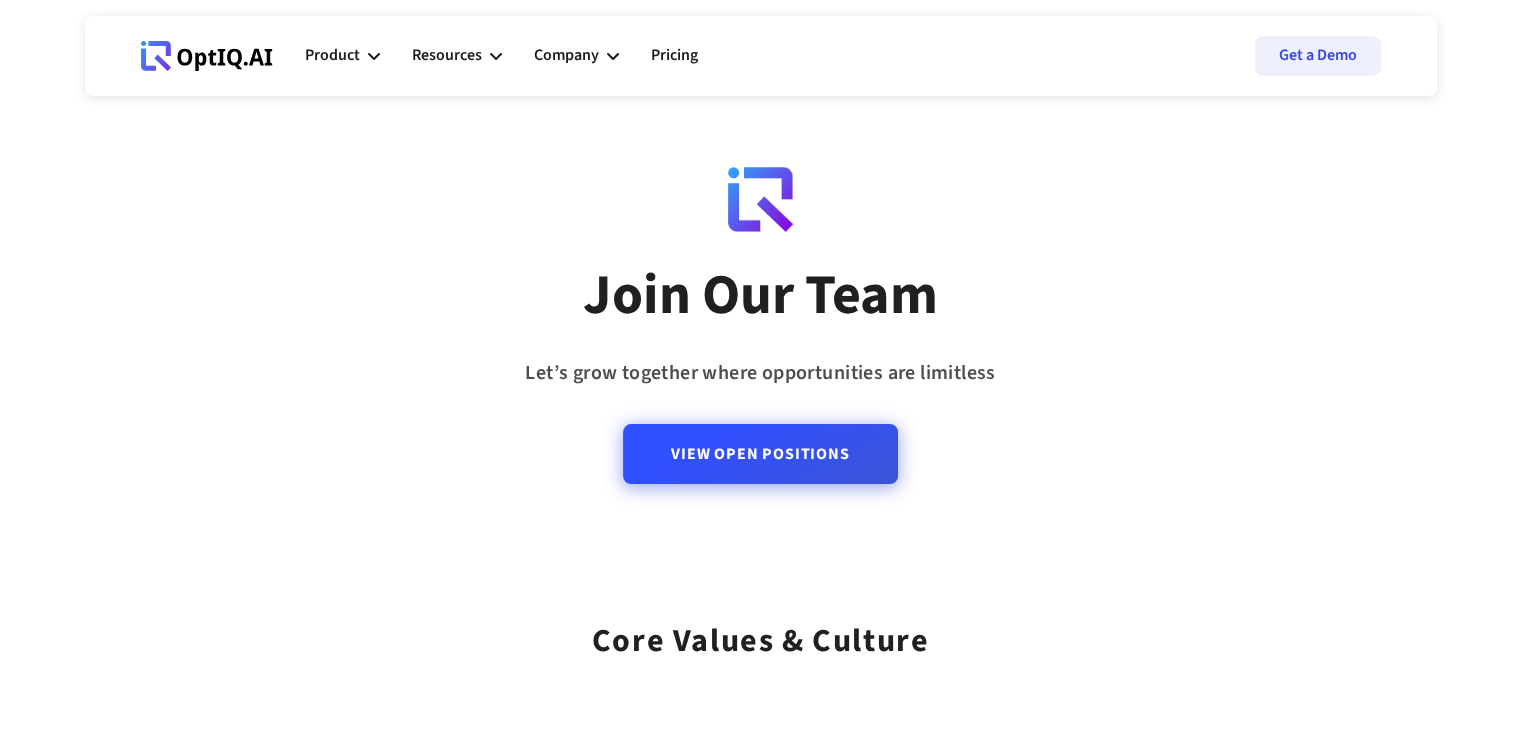 click on "View Open Positions" at bounding box center (760, 454) 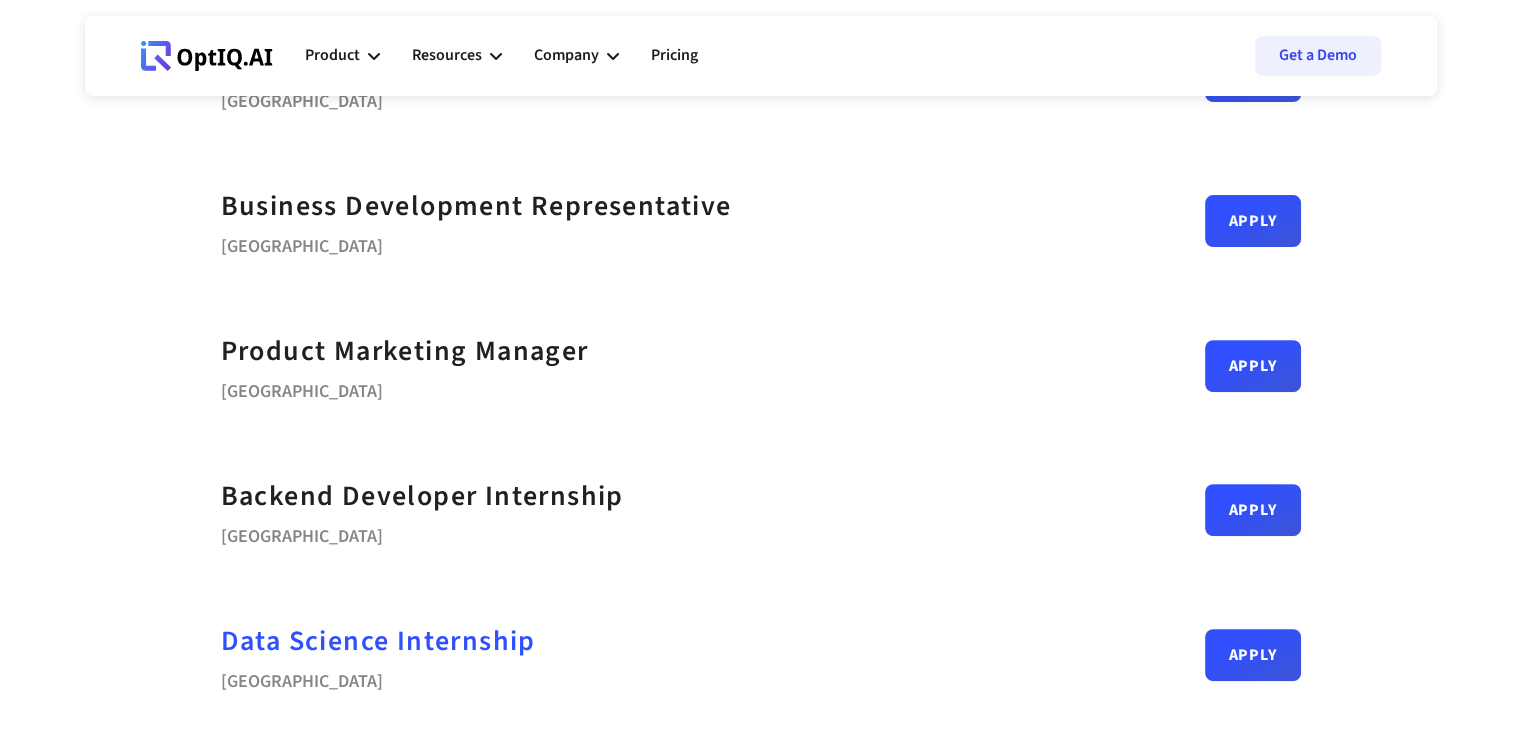 scroll, scrollTop: 1000, scrollLeft: 0, axis: vertical 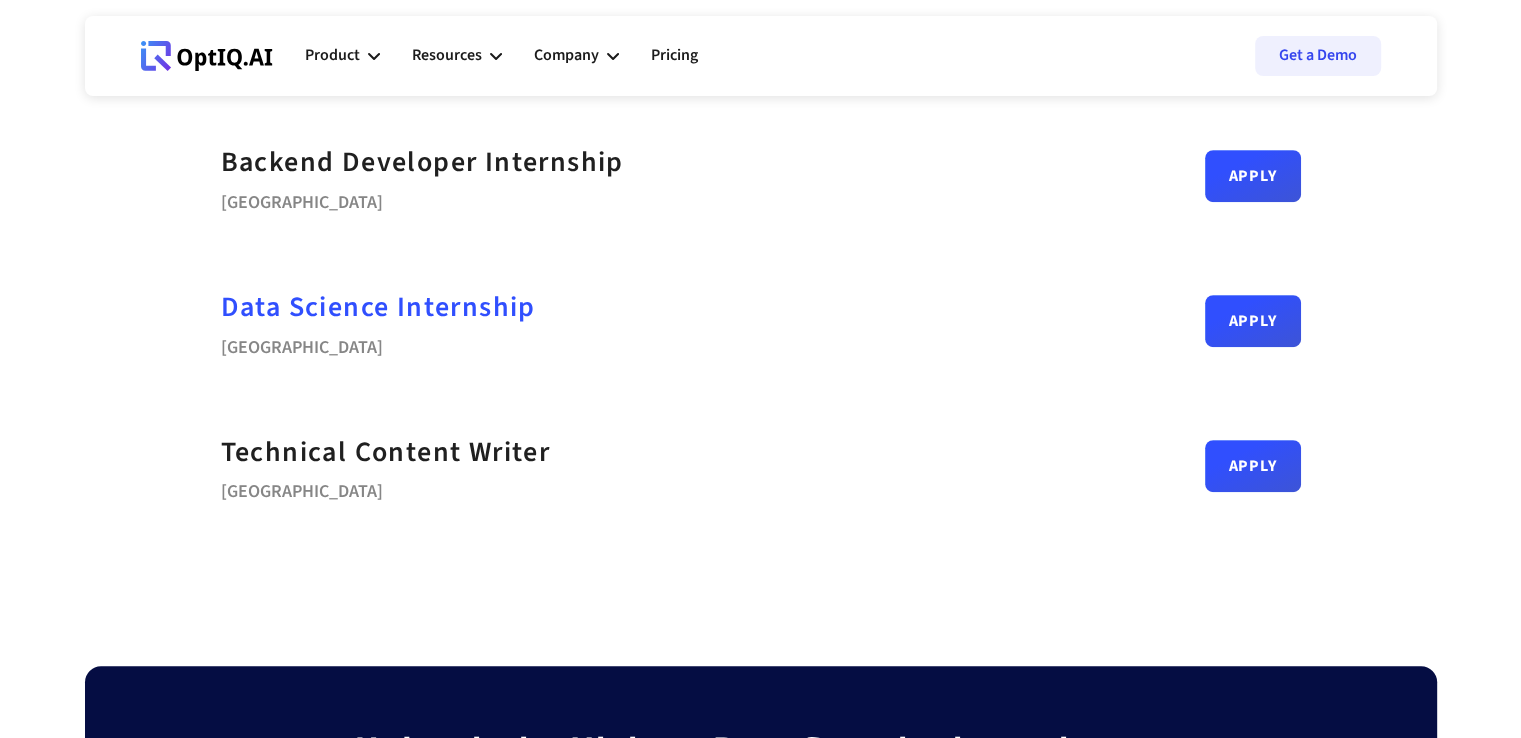 click on "Data Science Internship" at bounding box center (378, 307) 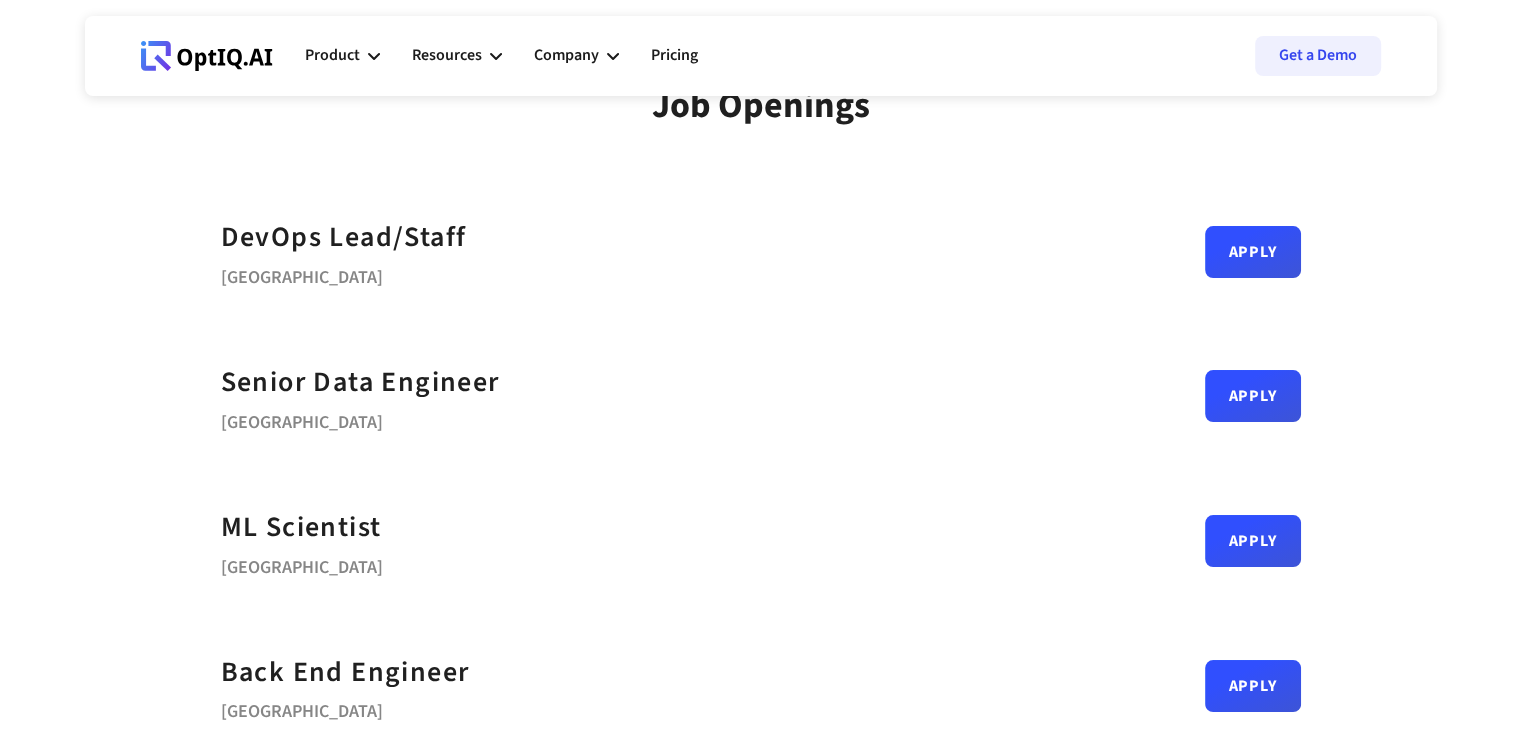 scroll, scrollTop: 0, scrollLeft: 0, axis: both 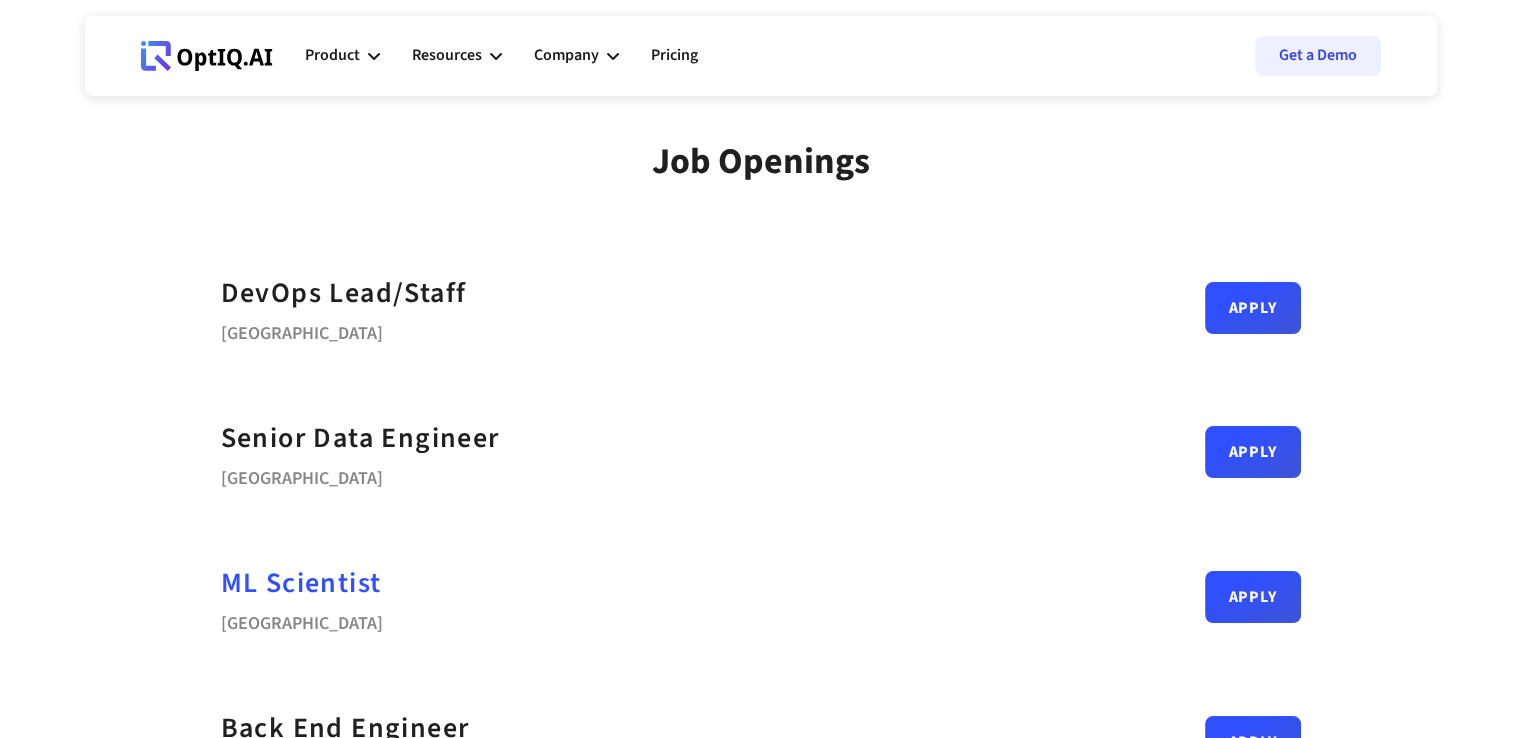 click on "ML Scientist" at bounding box center (301, 583) 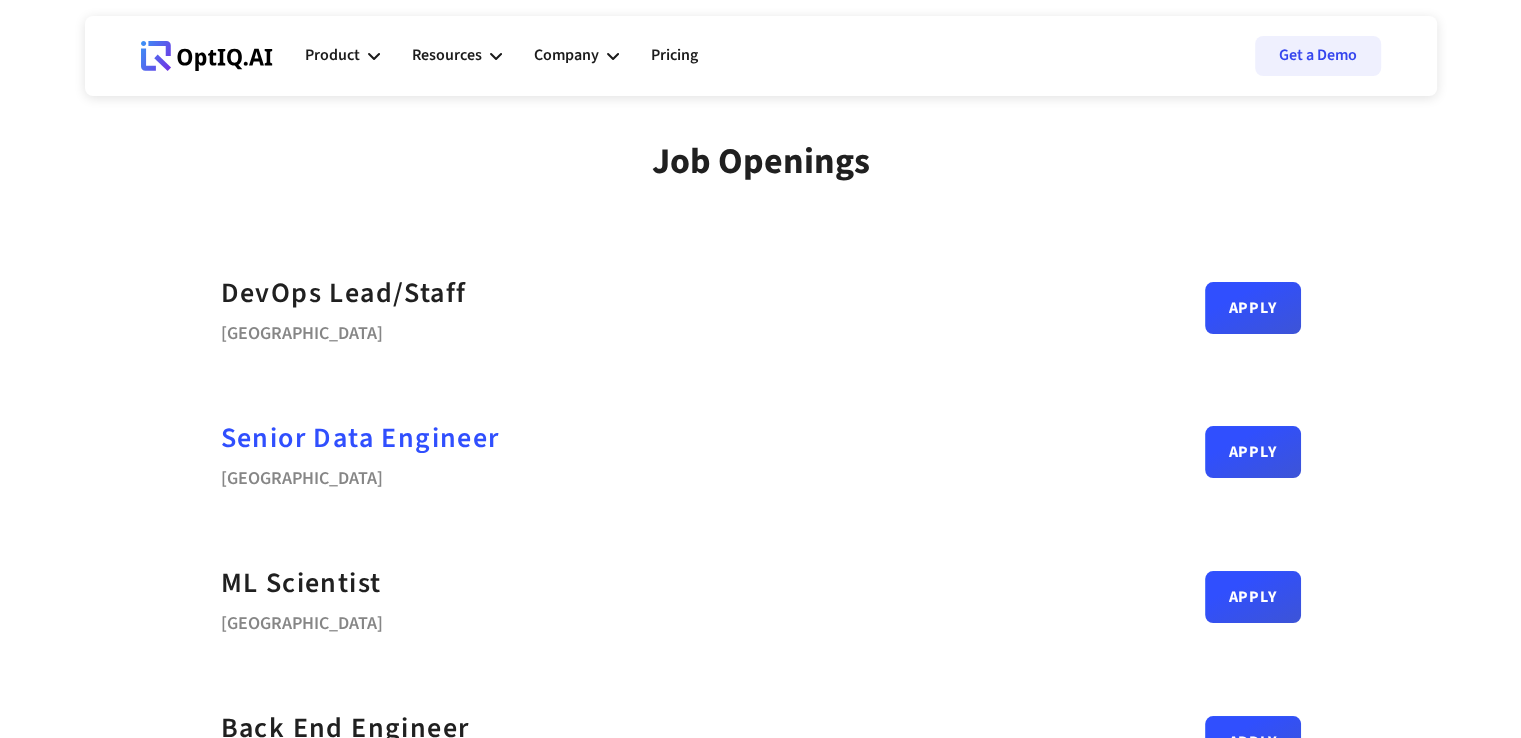 scroll, scrollTop: 333, scrollLeft: 0, axis: vertical 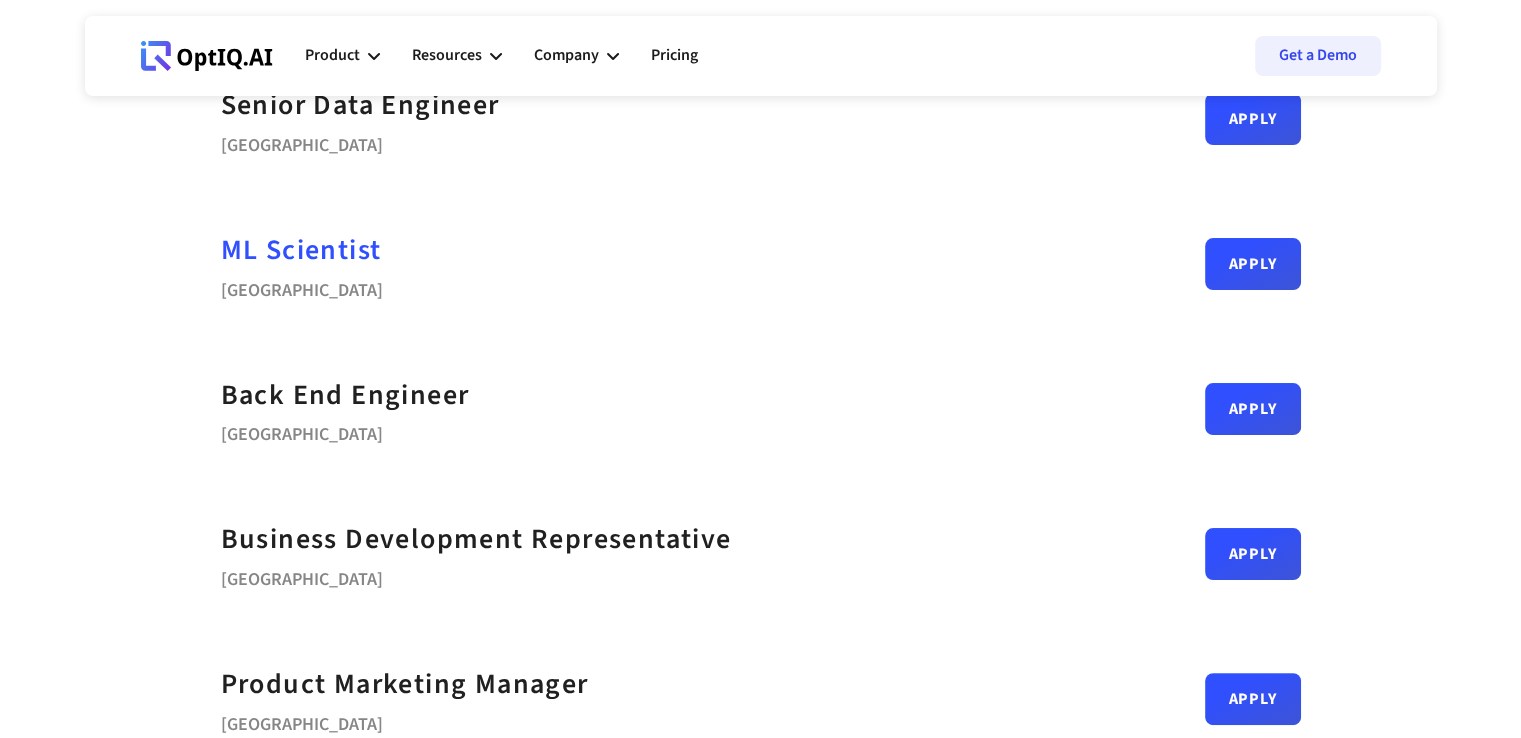 click on "ML Scientist" at bounding box center [301, 250] 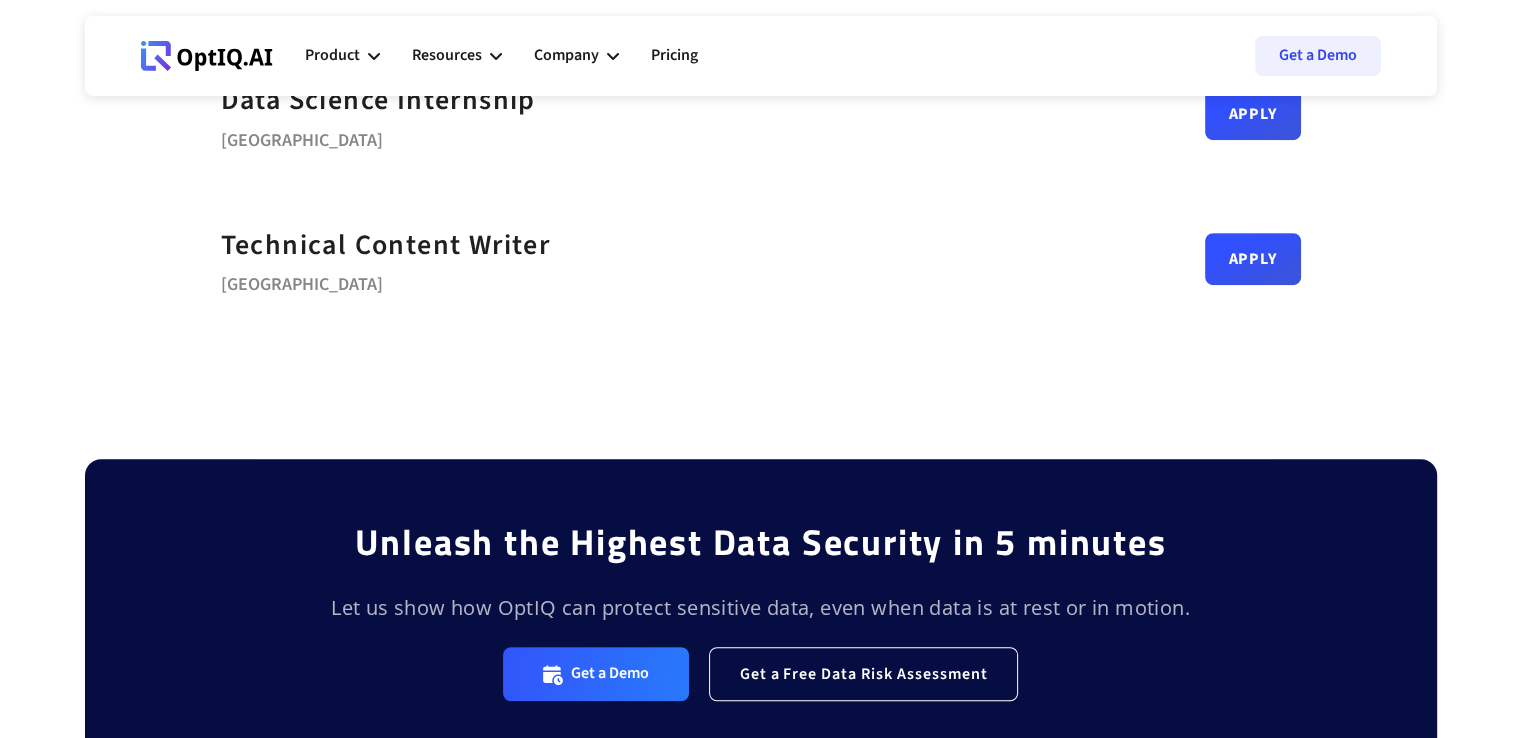 scroll, scrollTop: 1000, scrollLeft: 0, axis: vertical 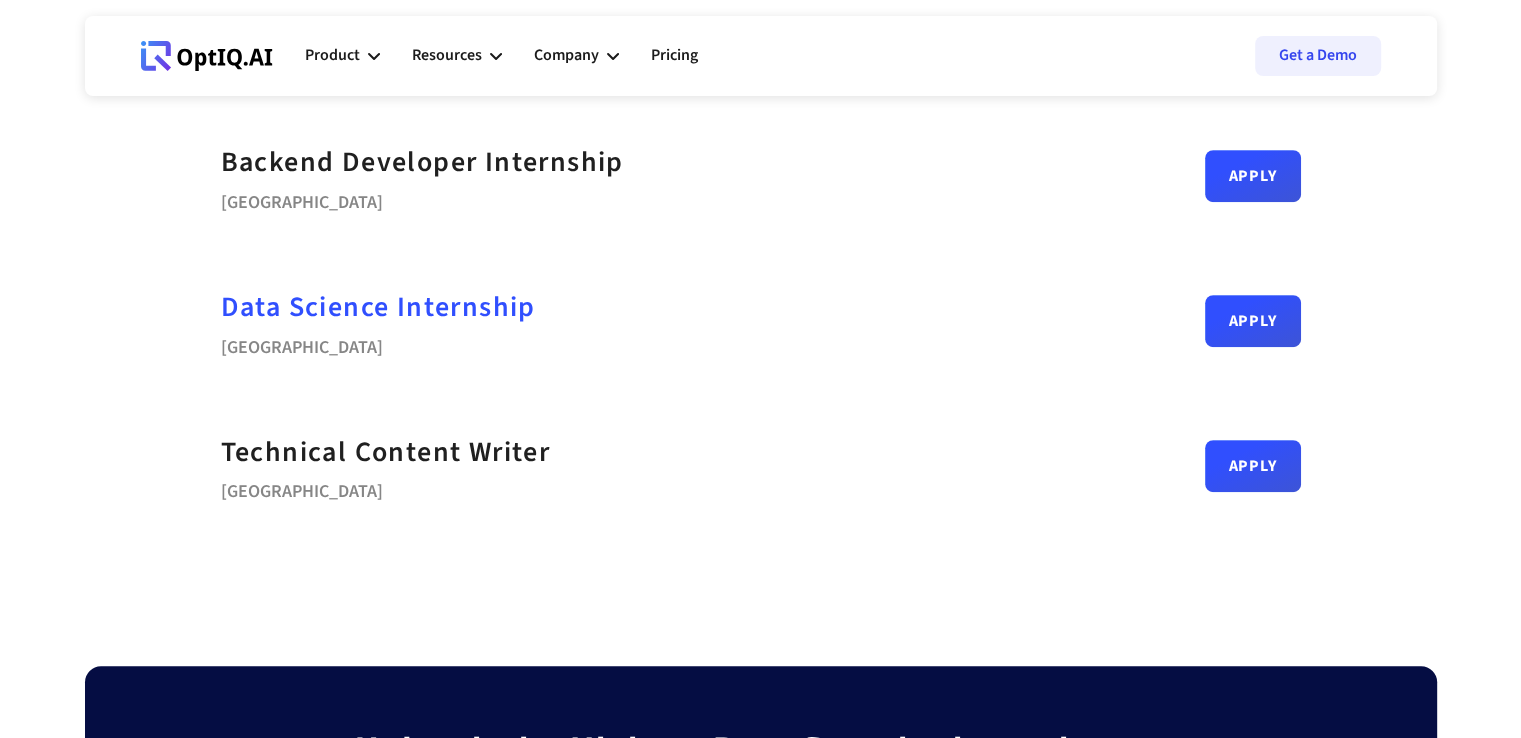 click on "Data Science Internship" at bounding box center (378, 307) 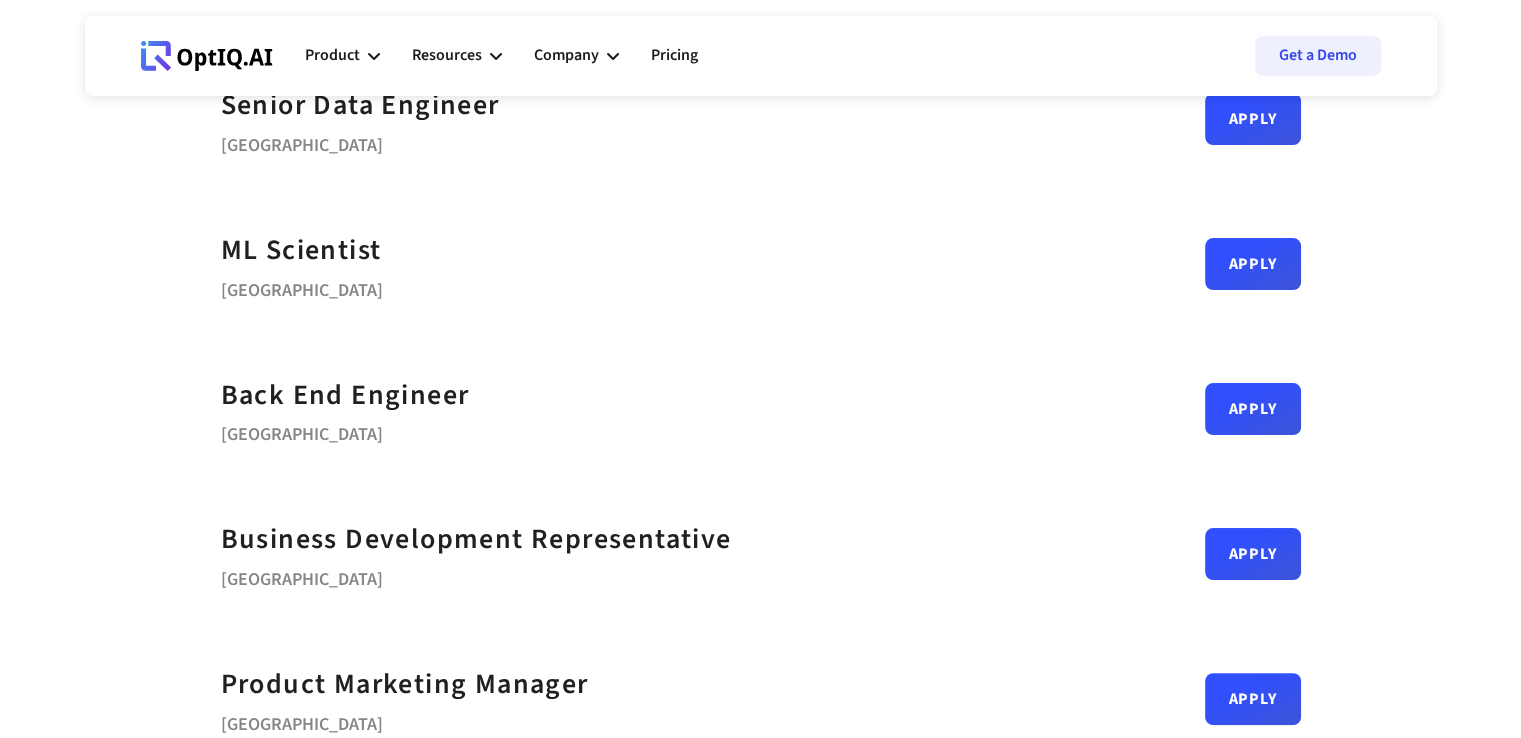scroll, scrollTop: 0, scrollLeft: 0, axis: both 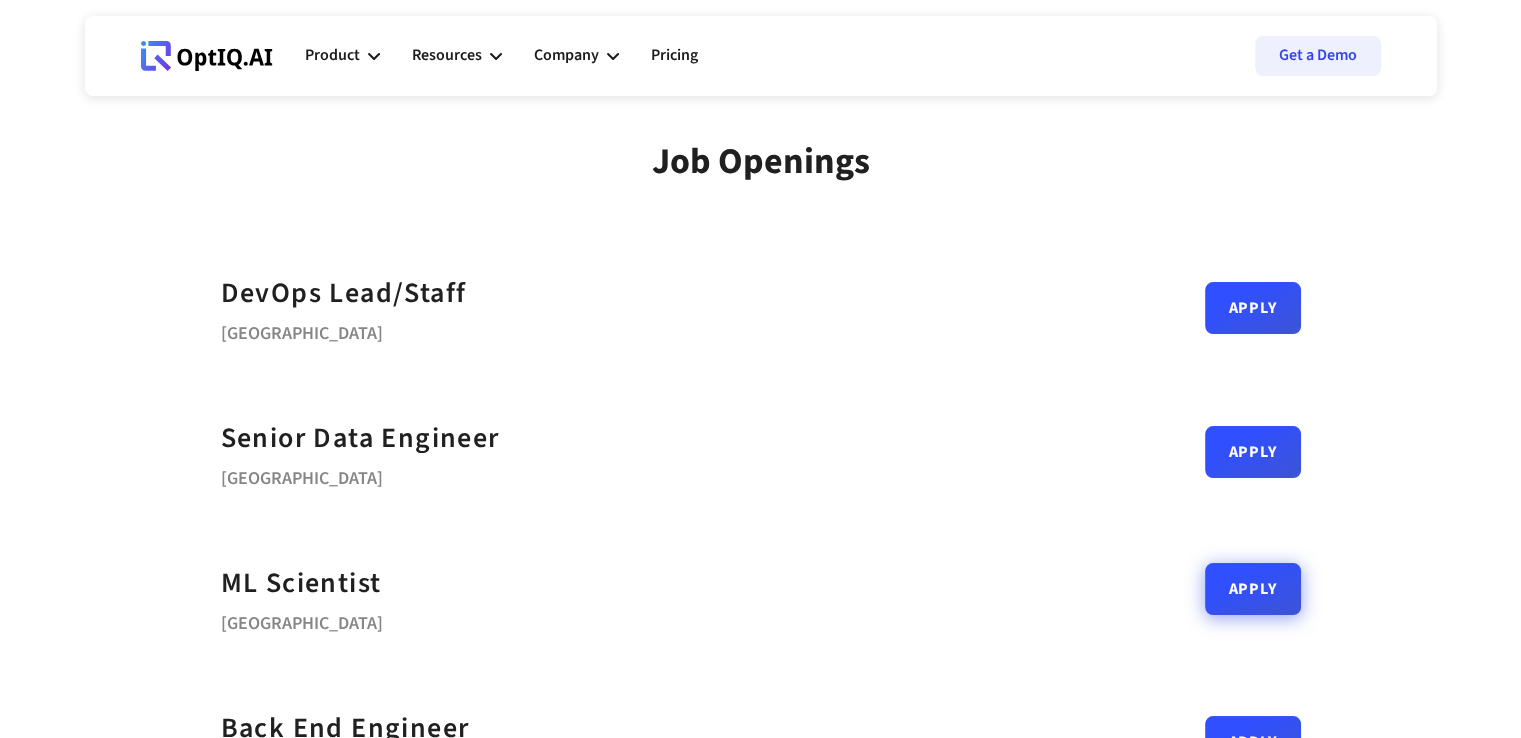 click on "Apply" at bounding box center [1253, 589] 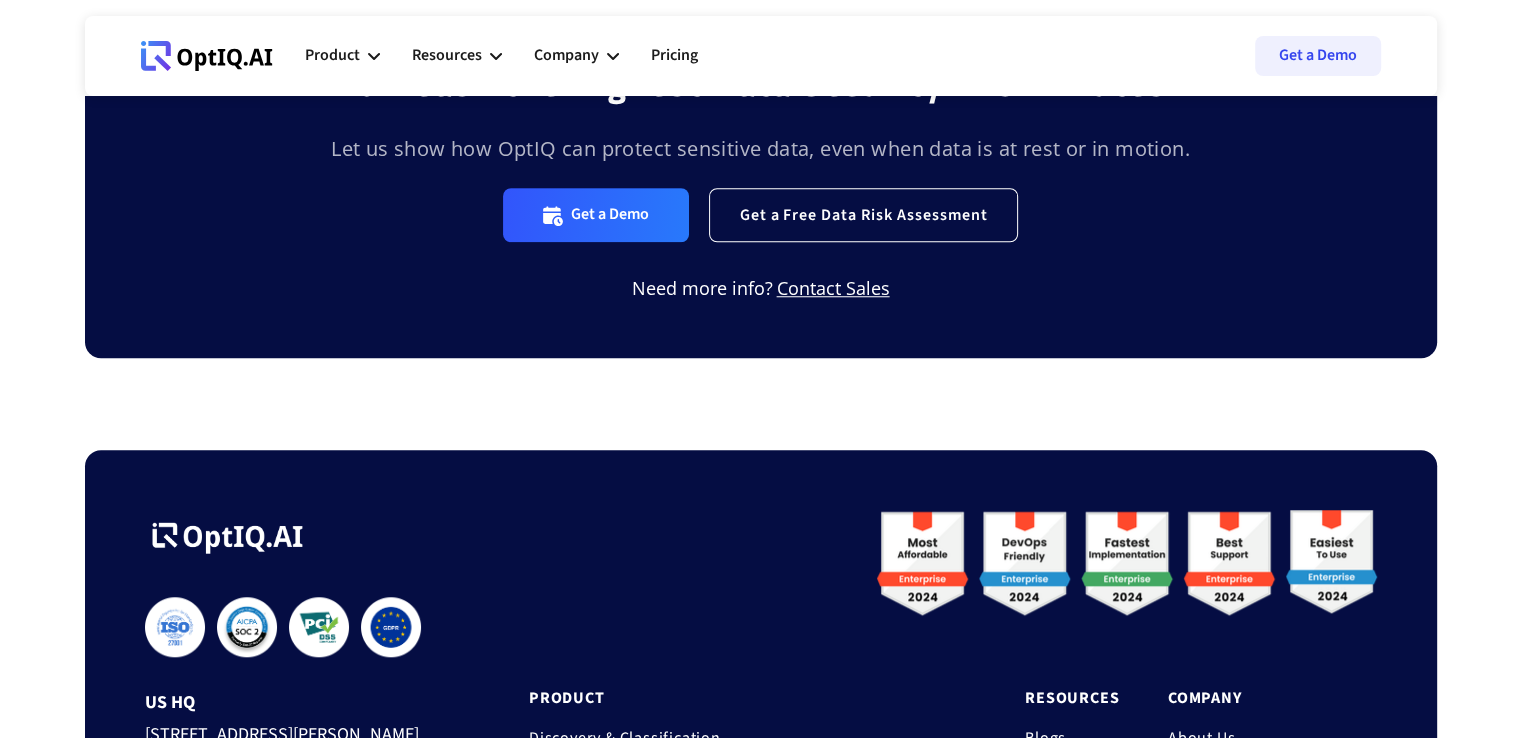 scroll, scrollTop: 1000, scrollLeft: 0, axis: vertical 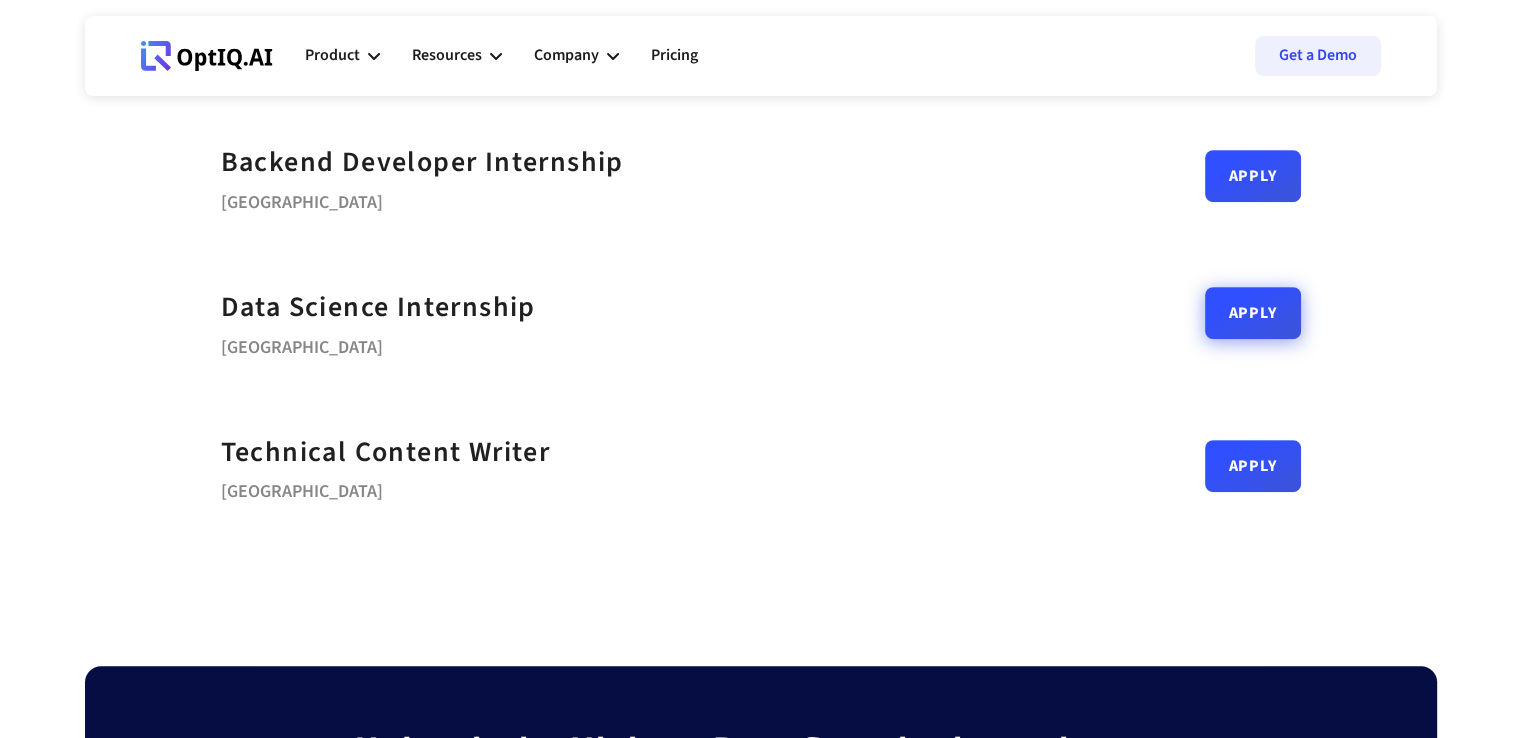 click on "Apply" at bounding box center (1253, 313) 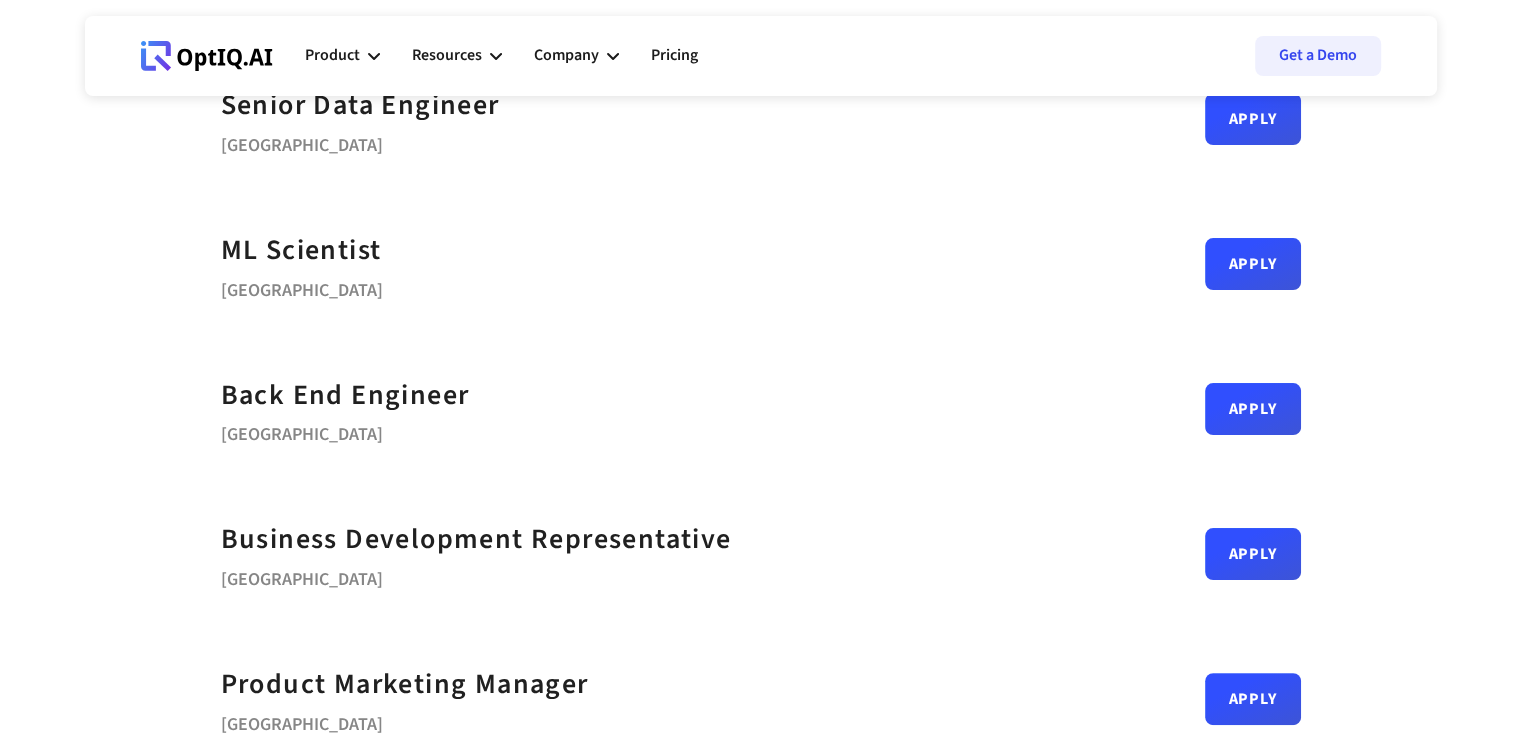scroll, scrollTop: 0, scrollLeft: 0, axis: both 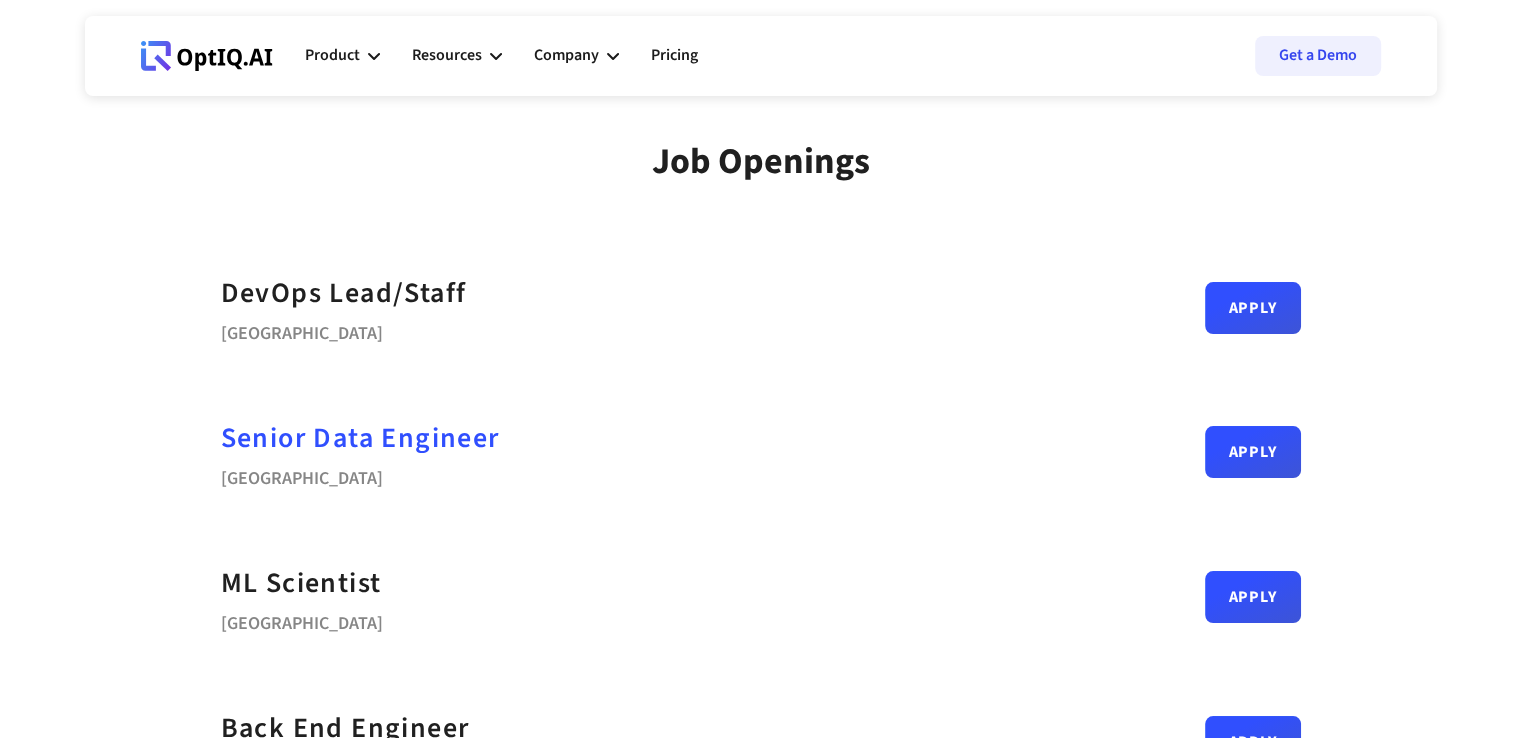 click on "Senior Data Engineer" at bounding box center (360, 438) 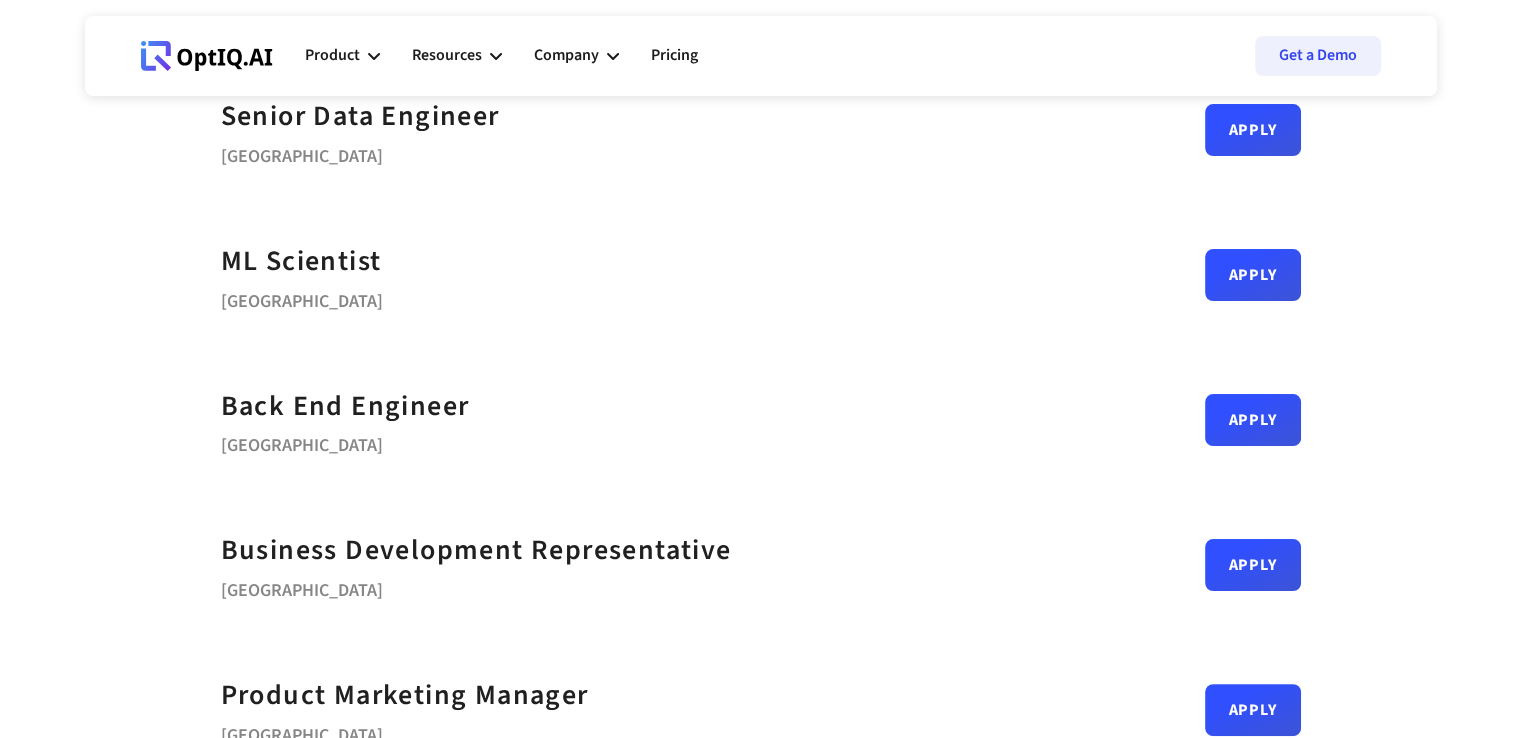 scroll, scrollTop: 0, scrollLeft: 0, axis: both 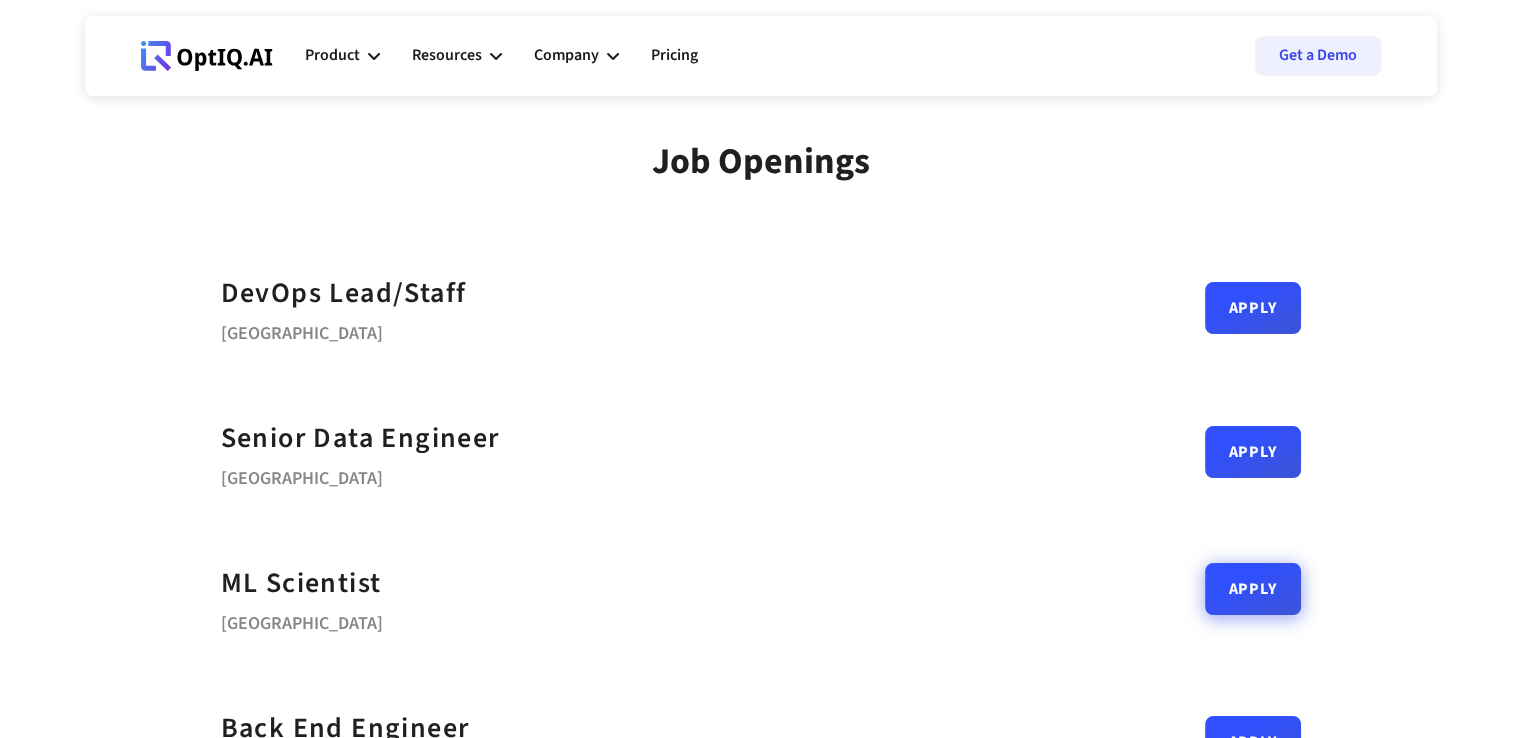 click on "Apply" at bounding box center [1253, 589] 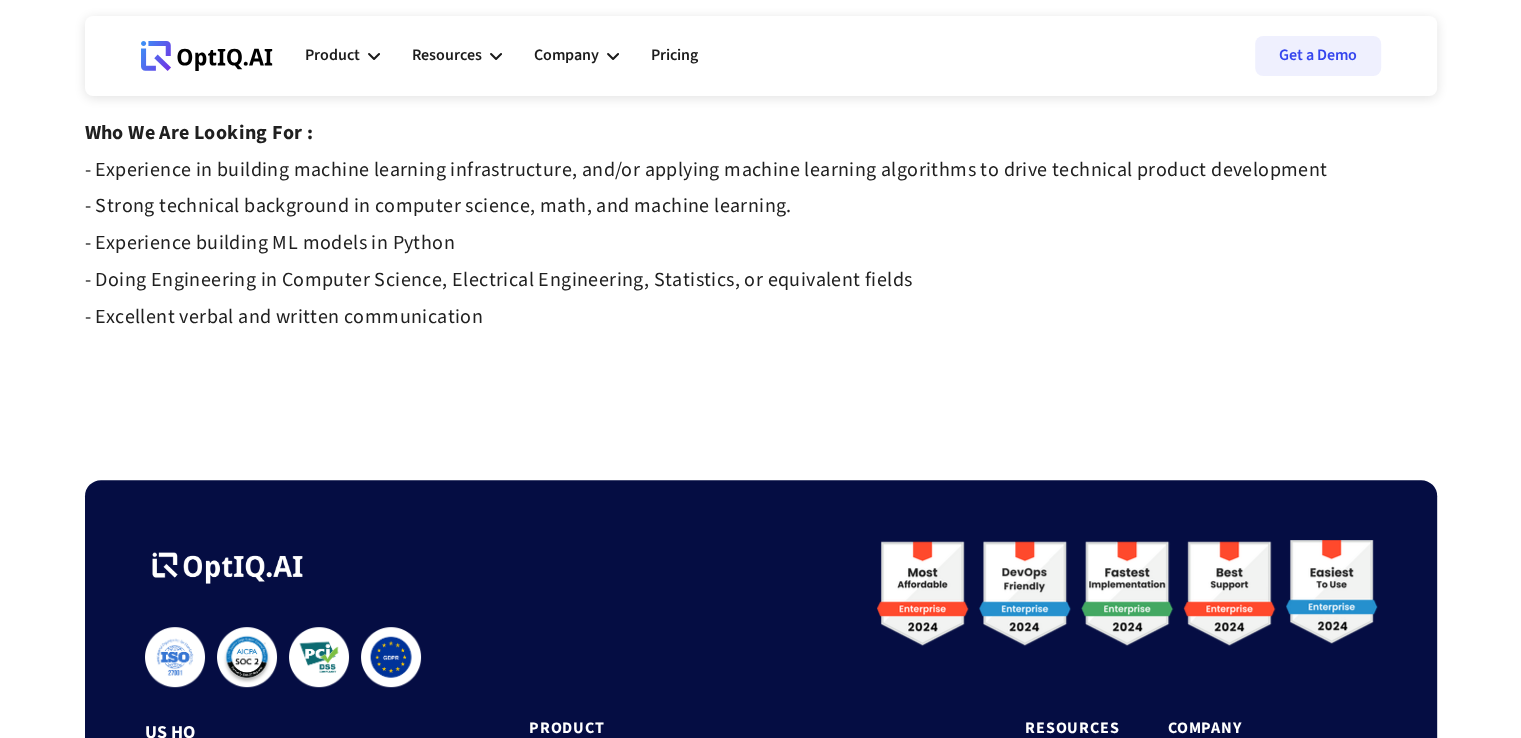 scroll, scrollTop: 0, scrollLeft: 0, axis: both 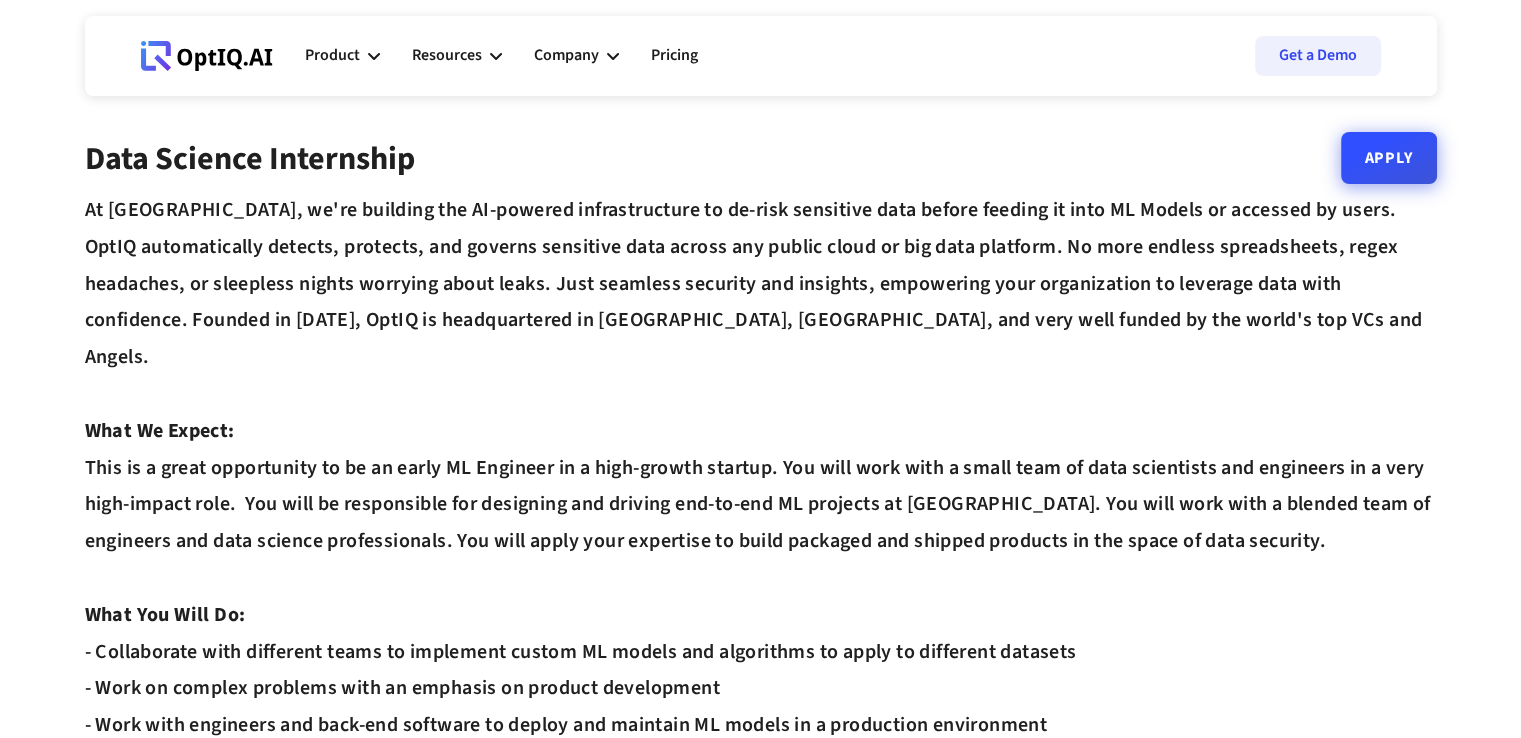 click on "Apply" at bounding box center (1389, 158) 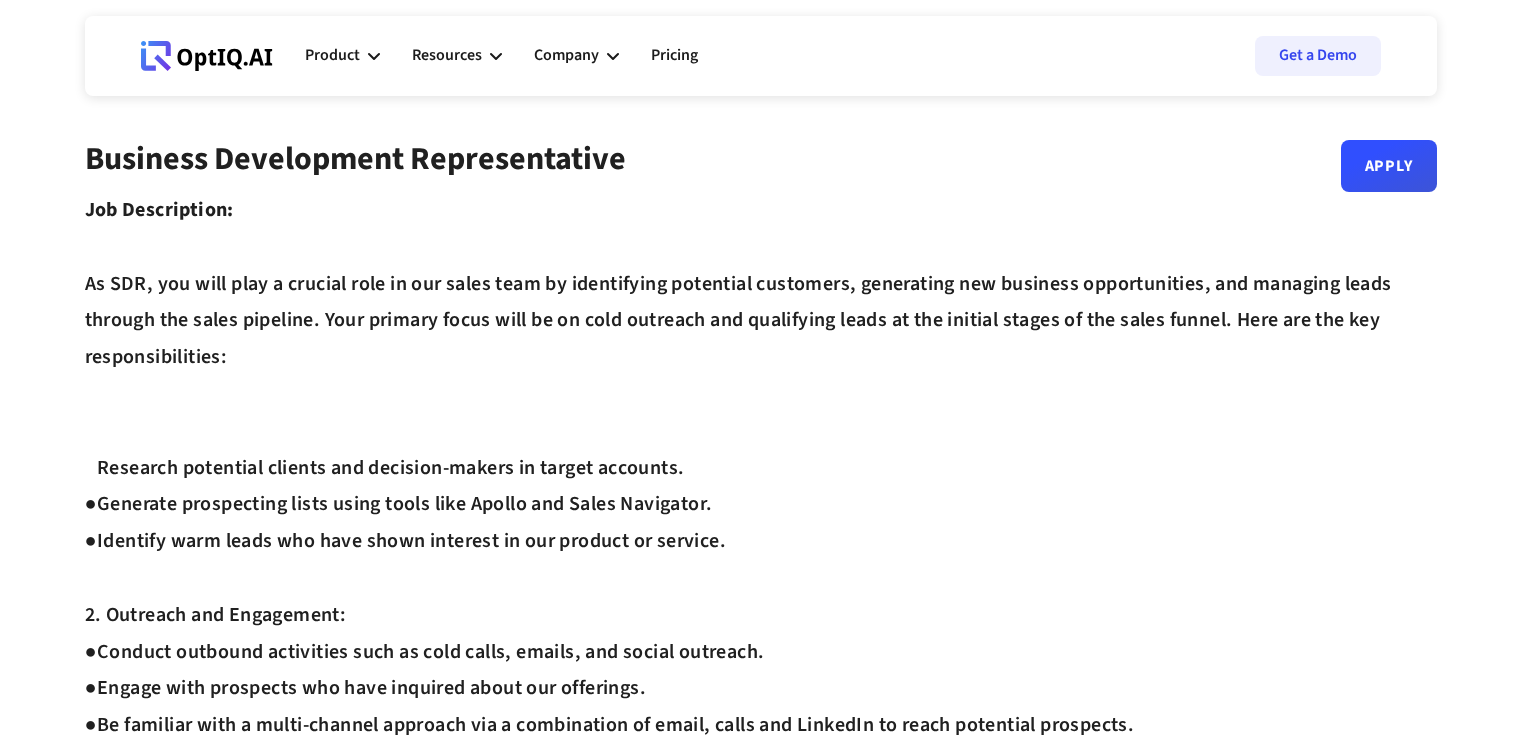 scroll, scrollTop: 0, scrollLeft: 0, axis: both 